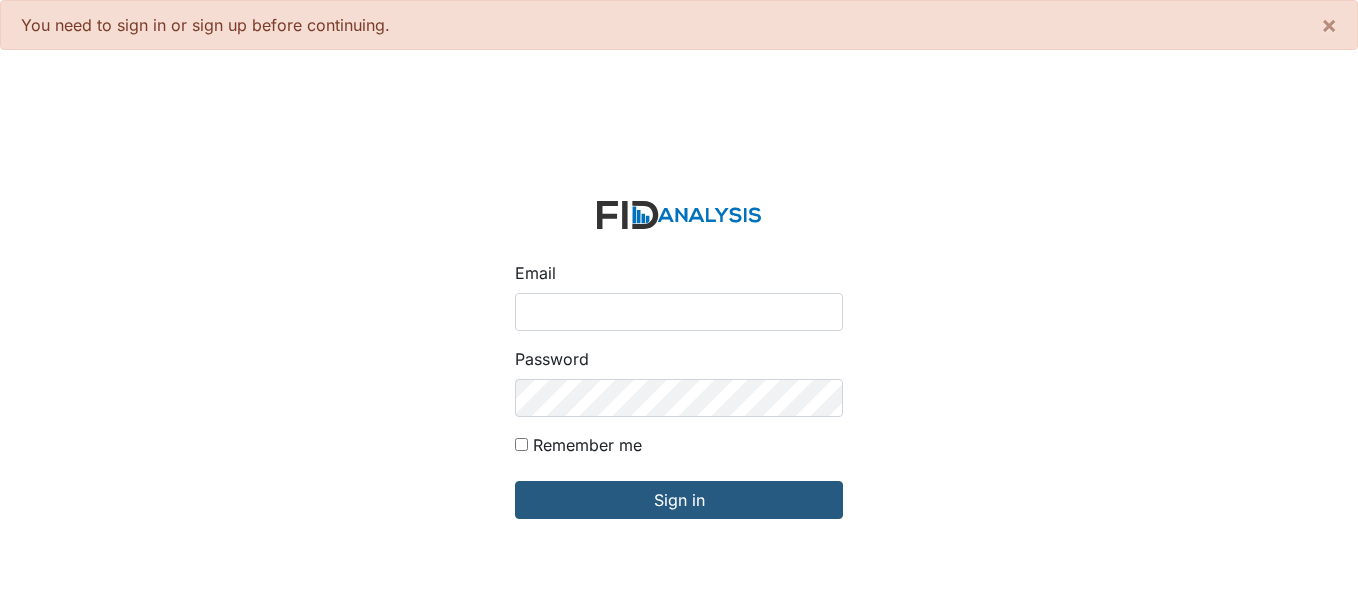 scroll, scrollTop: 0, scrollLeft: 0, axis: both 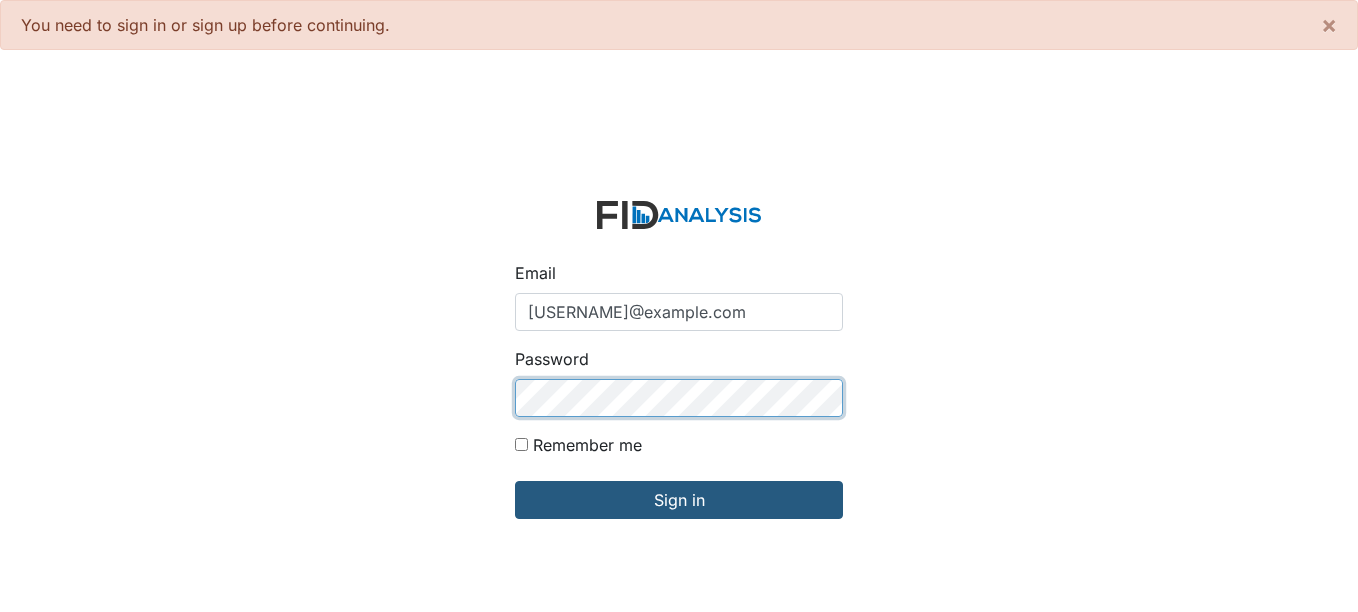 click on "Sign in" at bounding box center [679, 500] 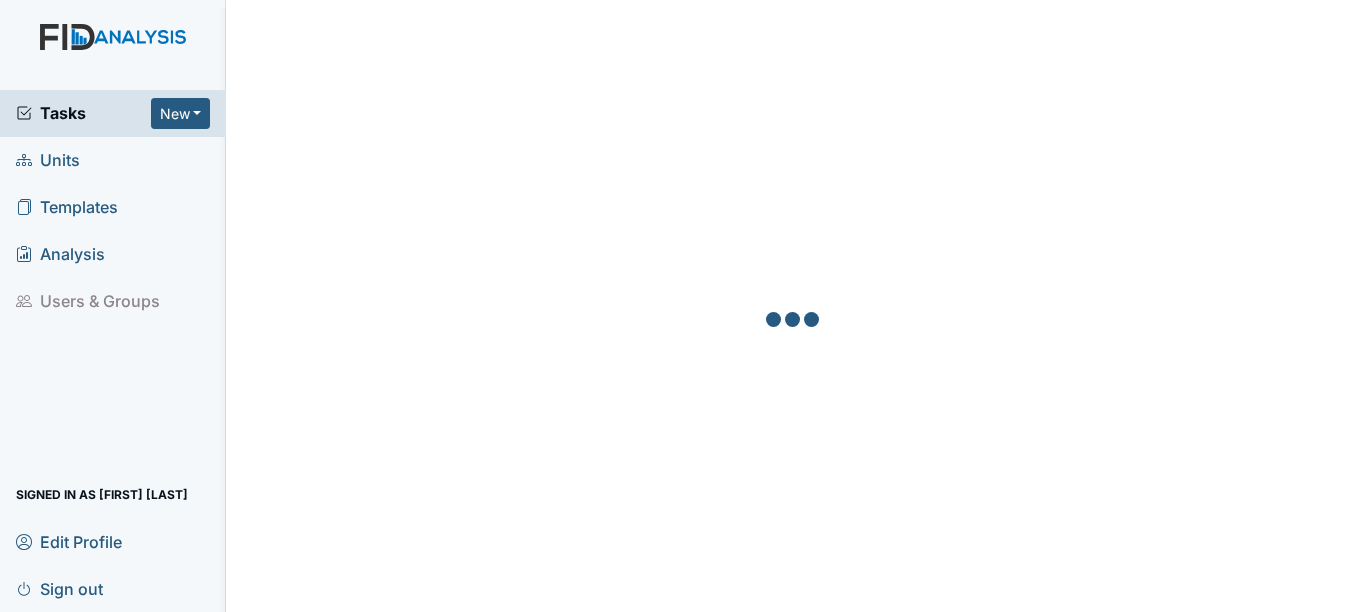 scroll, scrollTop: 0, scrollLeft: 0, axis: both 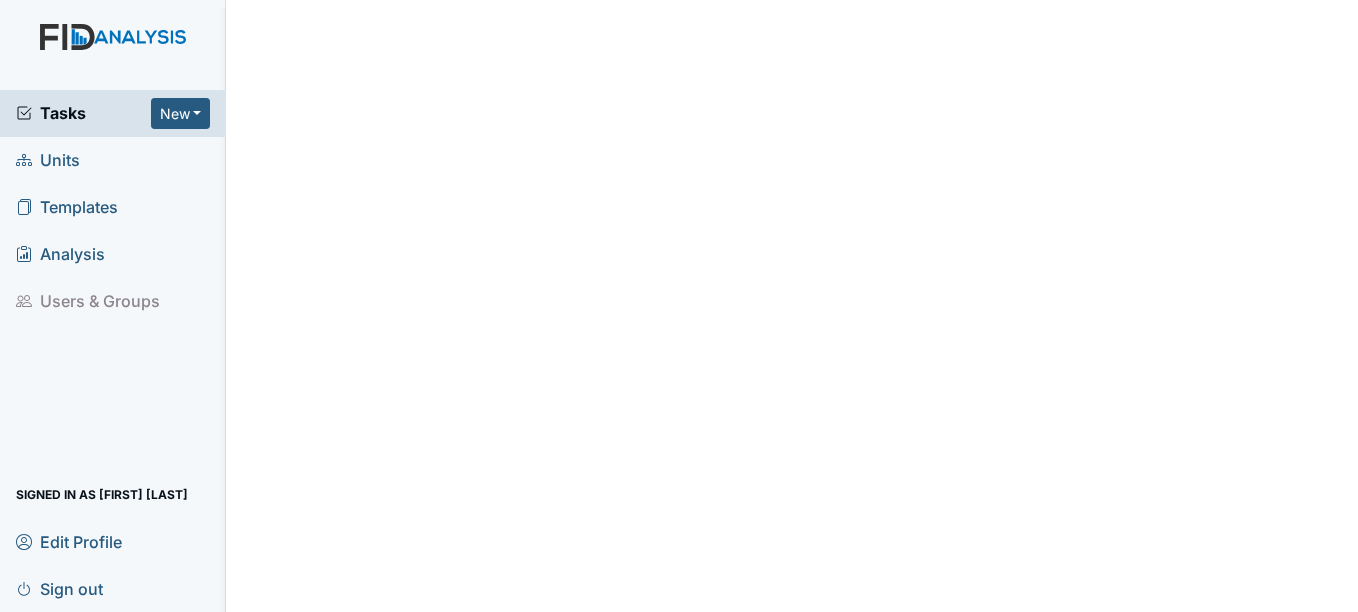 click on "Units" at bounding box center (48, 160) 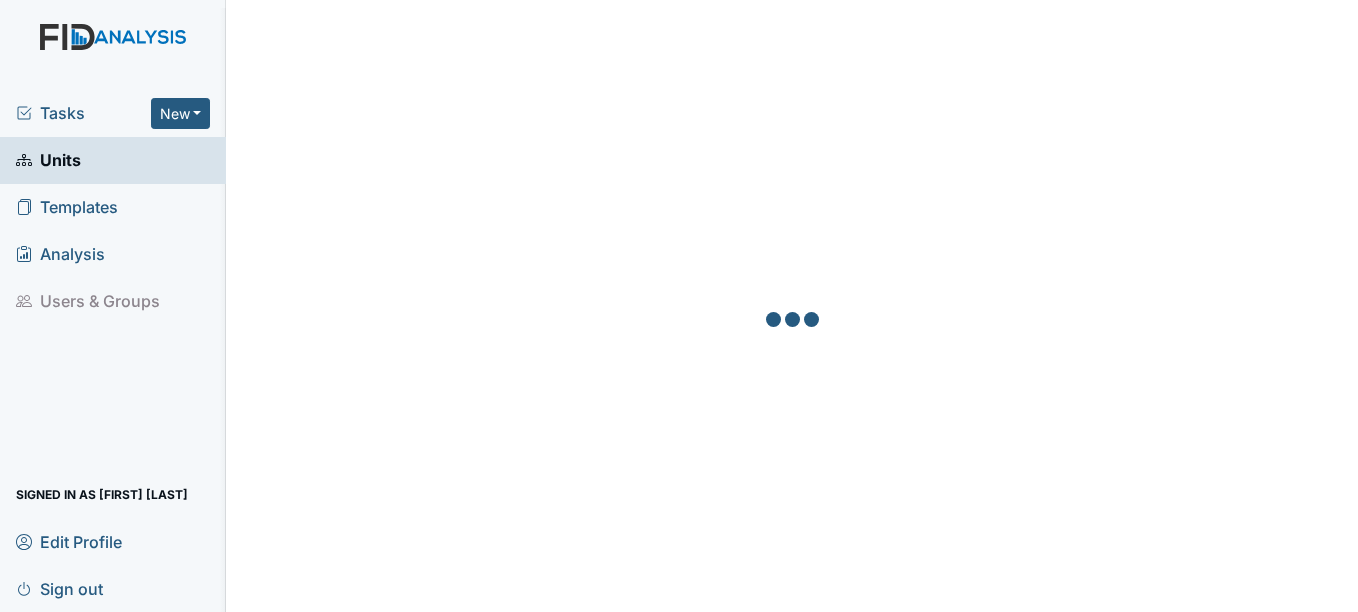 scroll, scrollTop: 0, scrollLeft: 0, axis: both 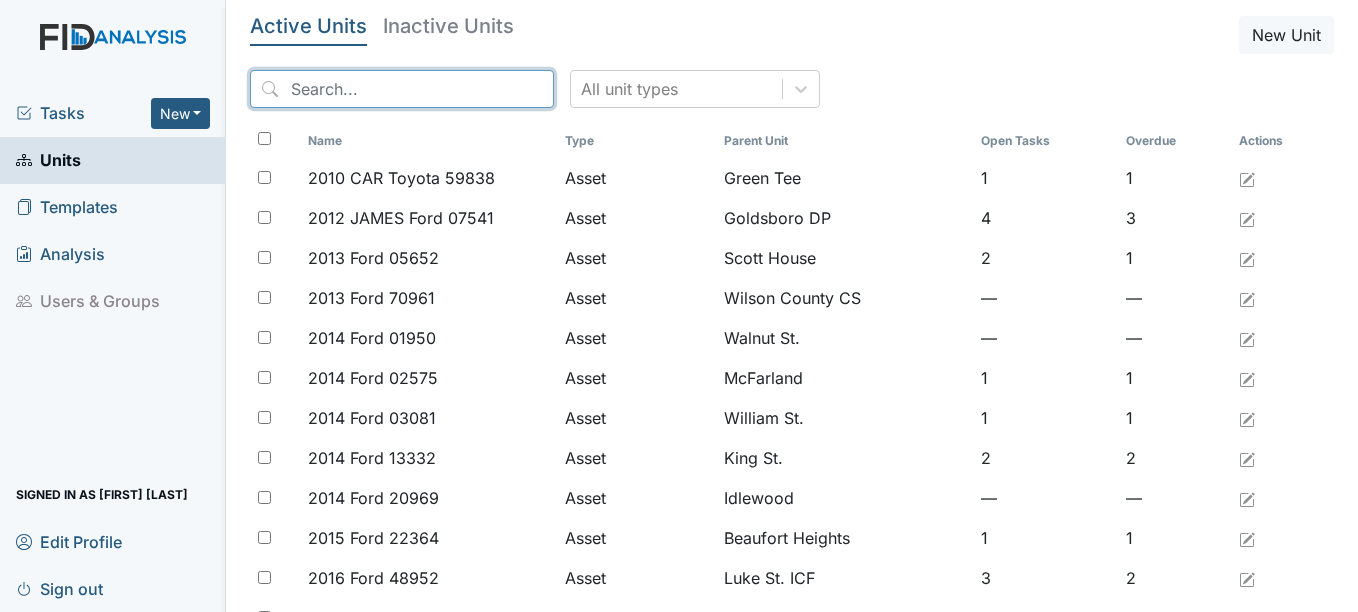 click at bounding box center (402, 89) 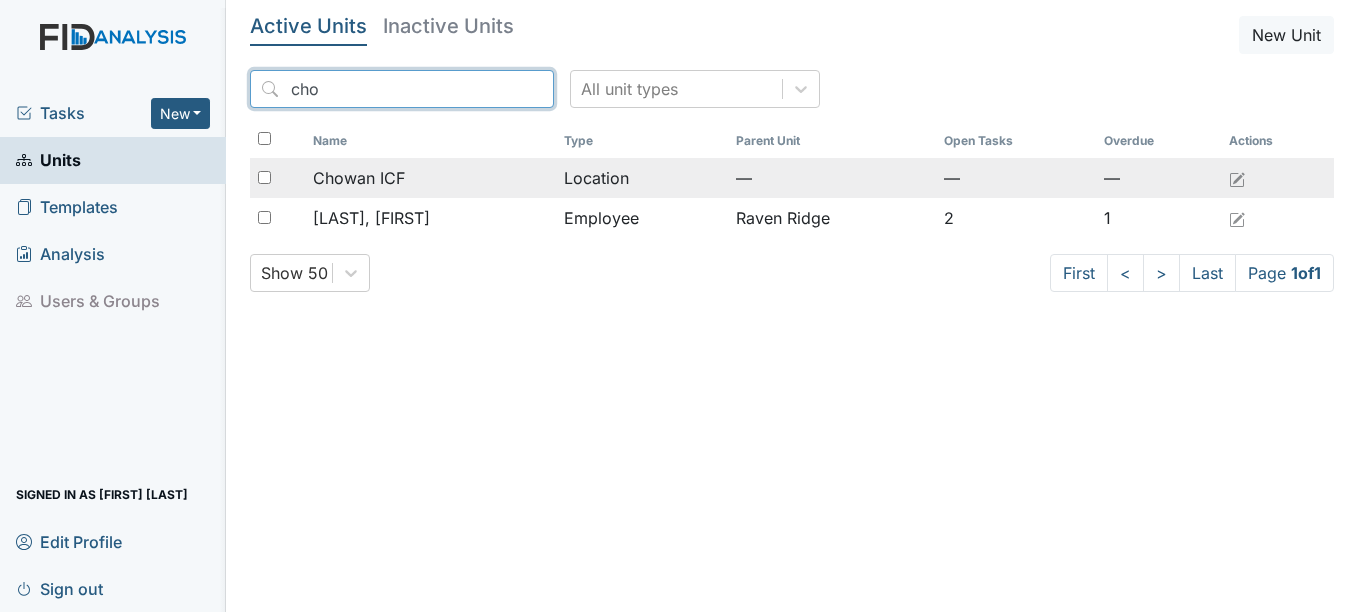 type on "cho" 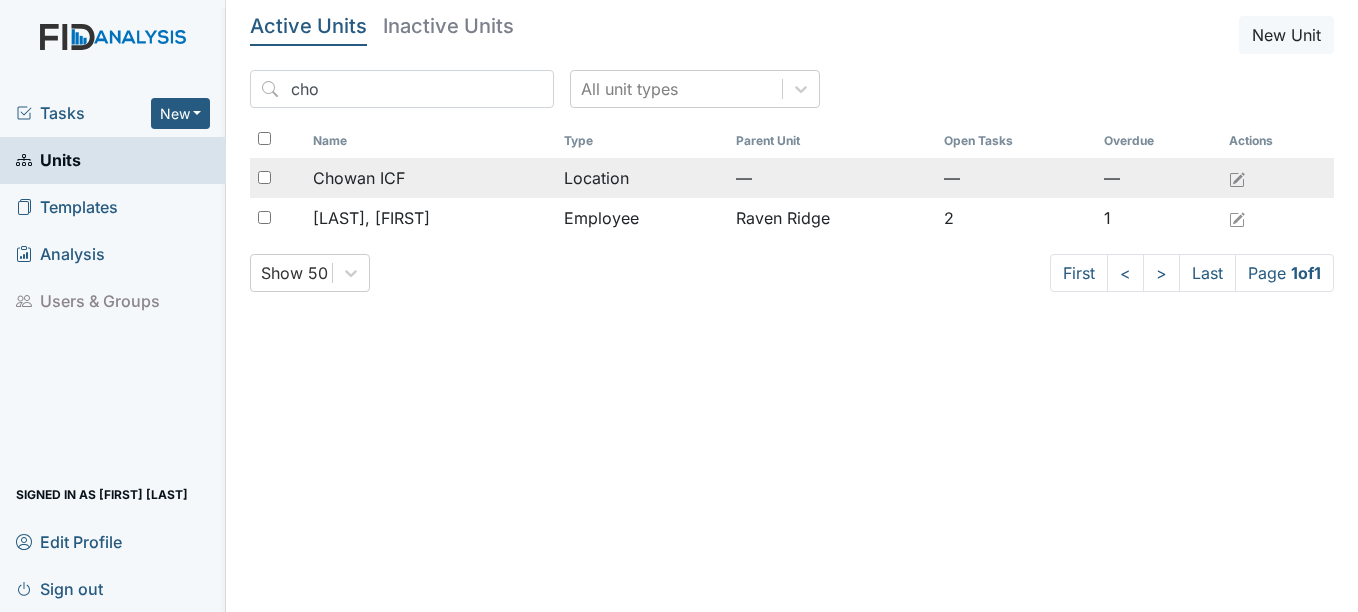 click on "Chowan ICF" at bounding box center (430, 178) 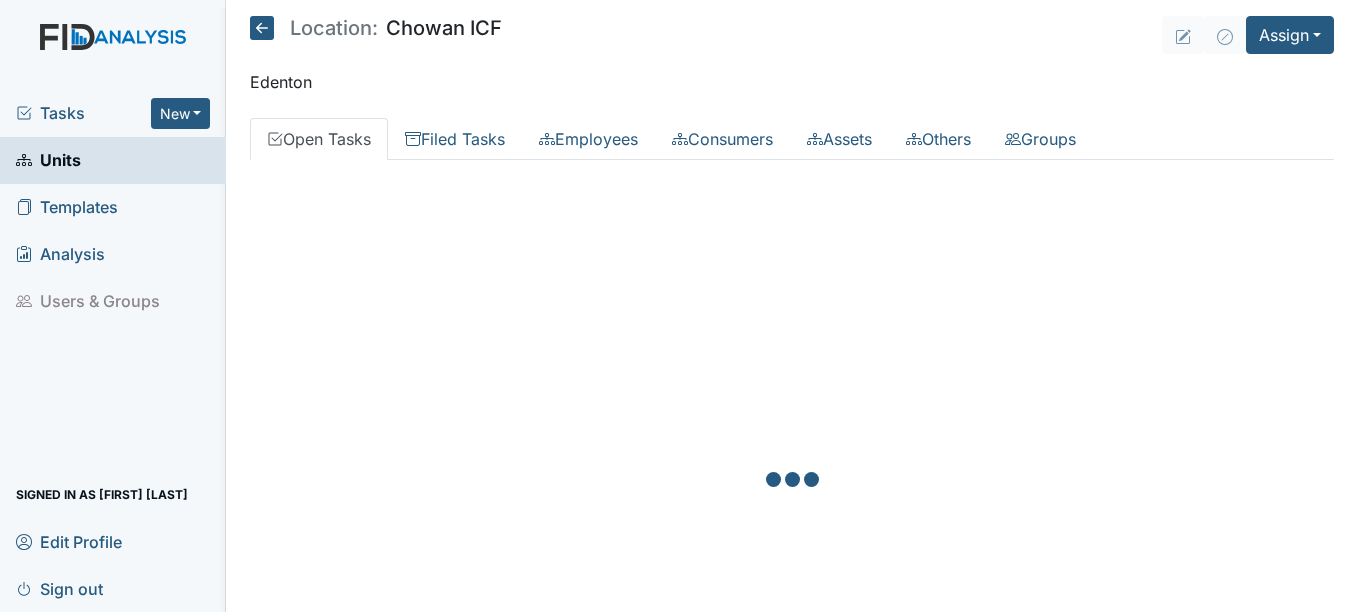 scroll, scrollTop: 0, scrollLeft: 0, axis: both 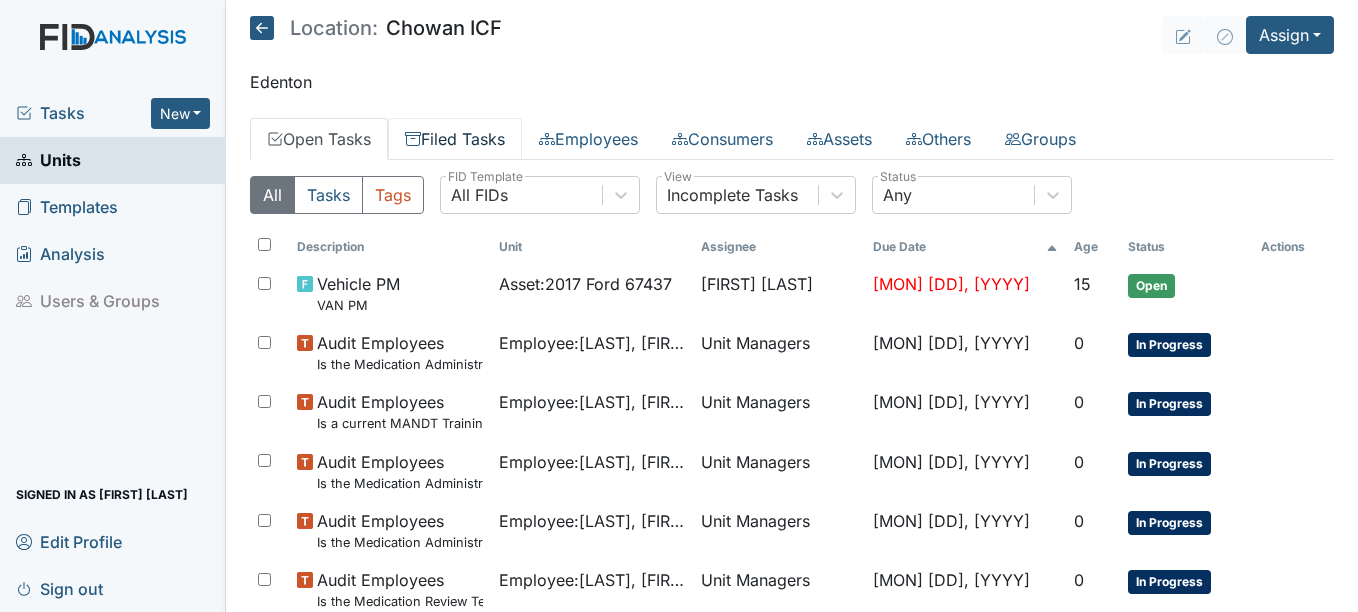 click on "Filed Tasks" at bounding box center [455, 139] 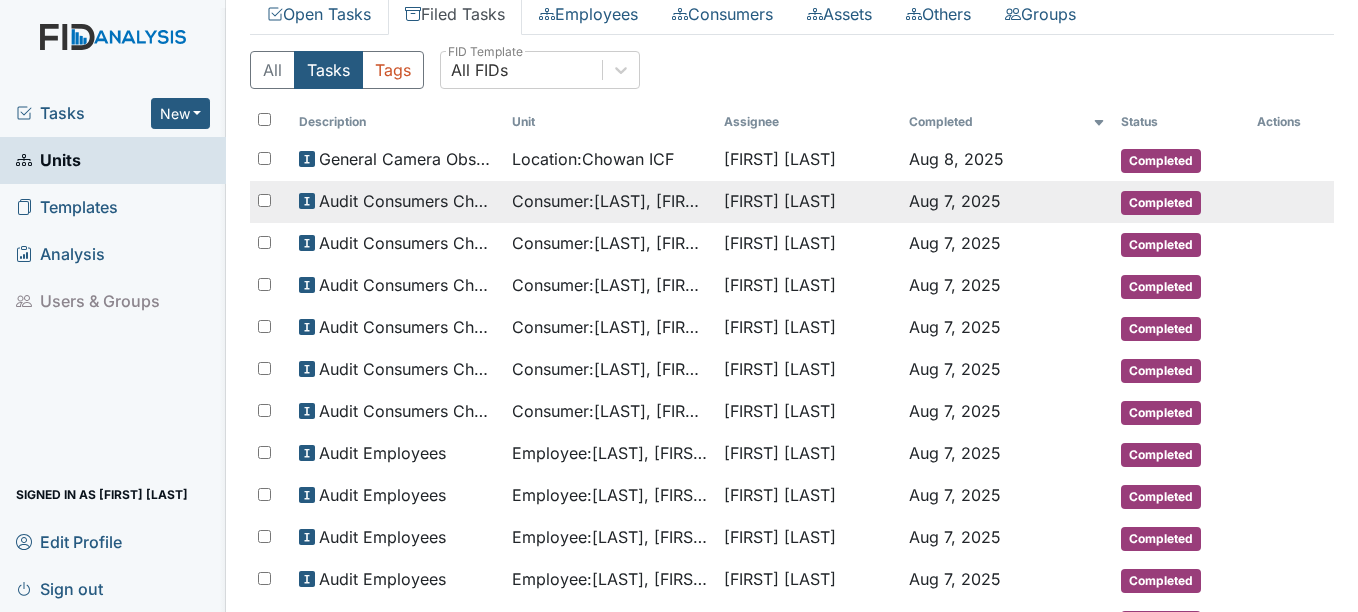 scroll, scrollTop: 0, scrollLeft: 0, axis: both 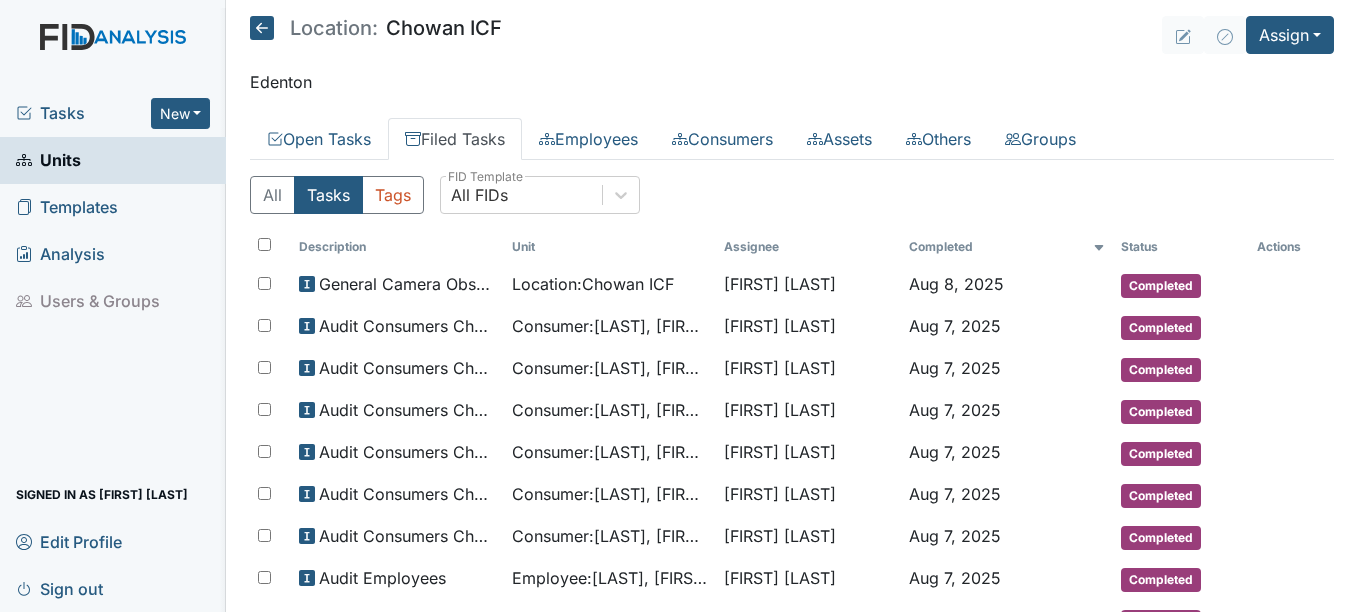 drag, startPoint x: 463, startPoint y: 135, endPoint x: 445, endPoint y: 134, distance: 18.027756 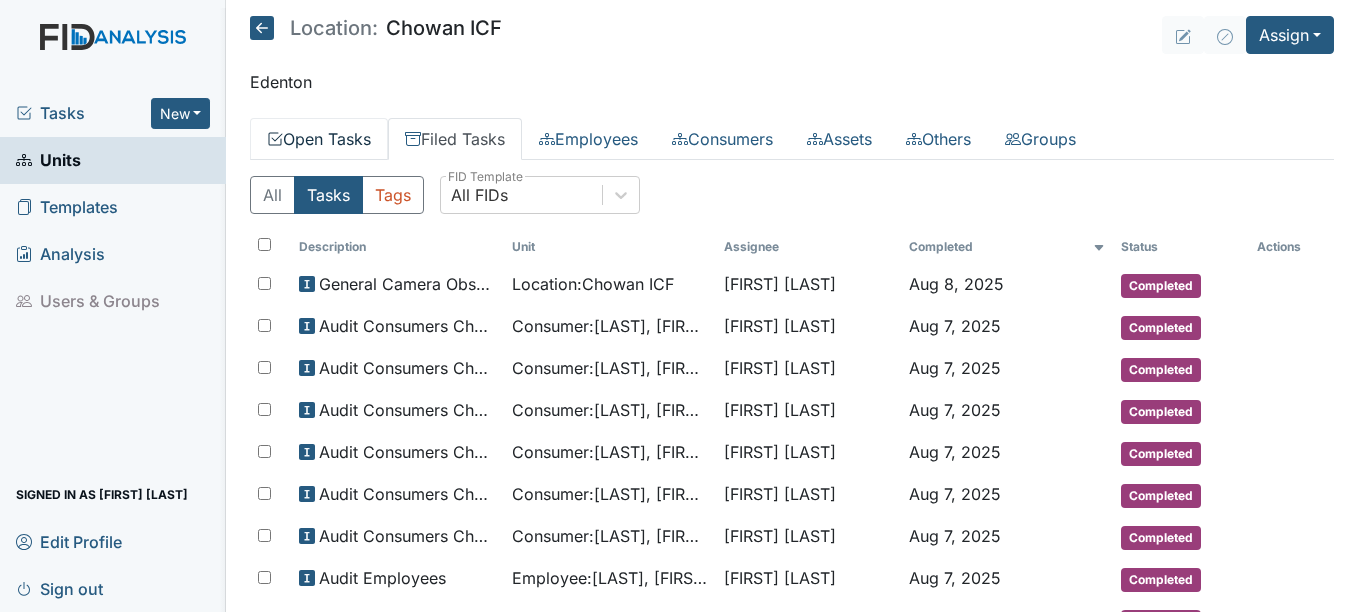 click on "Open Tasks" at bounding box center [319, 139] 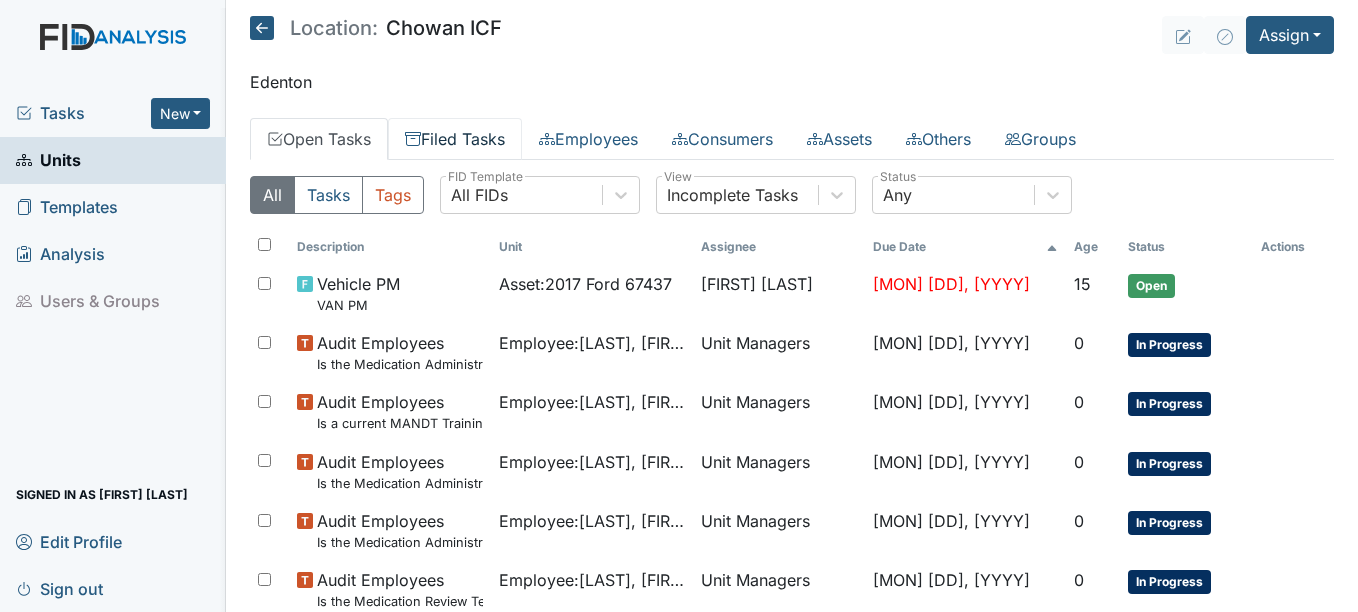 click on "Filed Tasks" at bounding box center (455, 139) 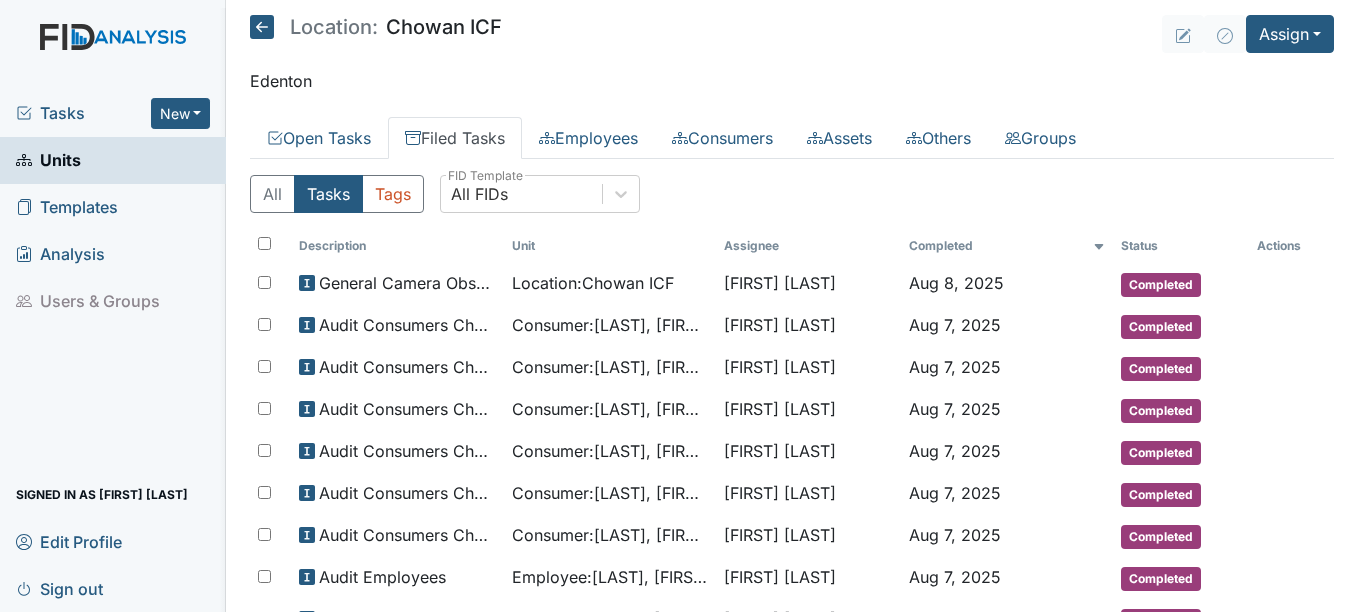 scroll, scrollTop: 0, scrollLeft: 0, axis: both 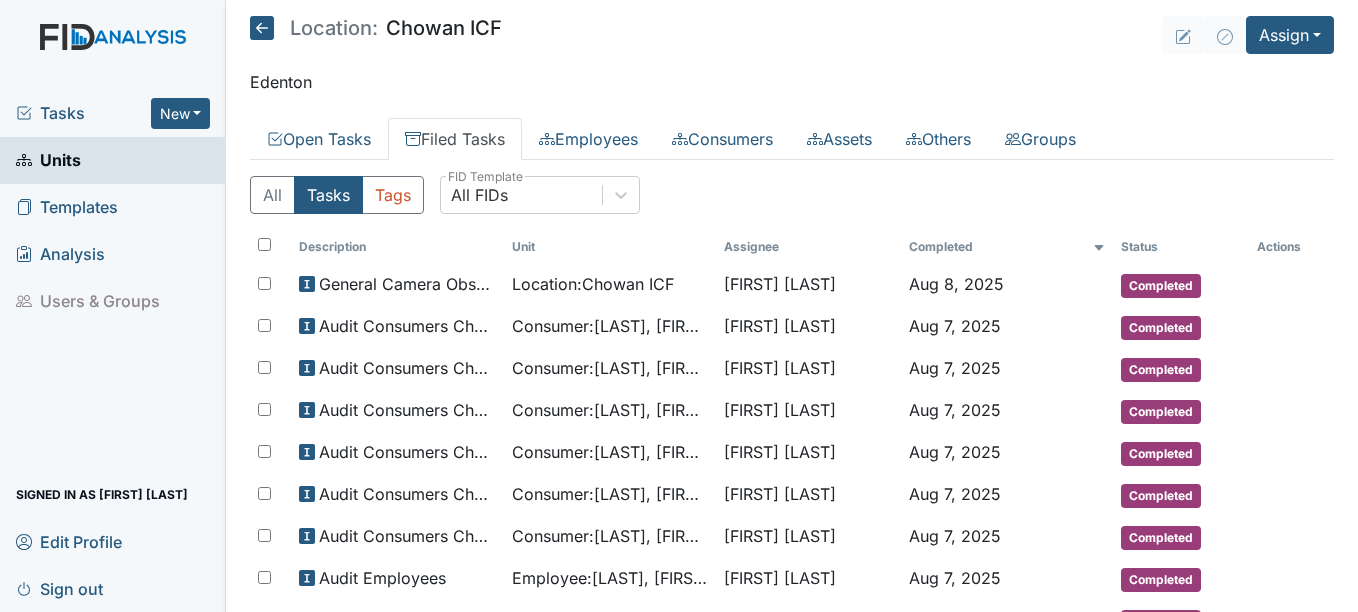 click on "Tasks" at bounding box center (83, 113) 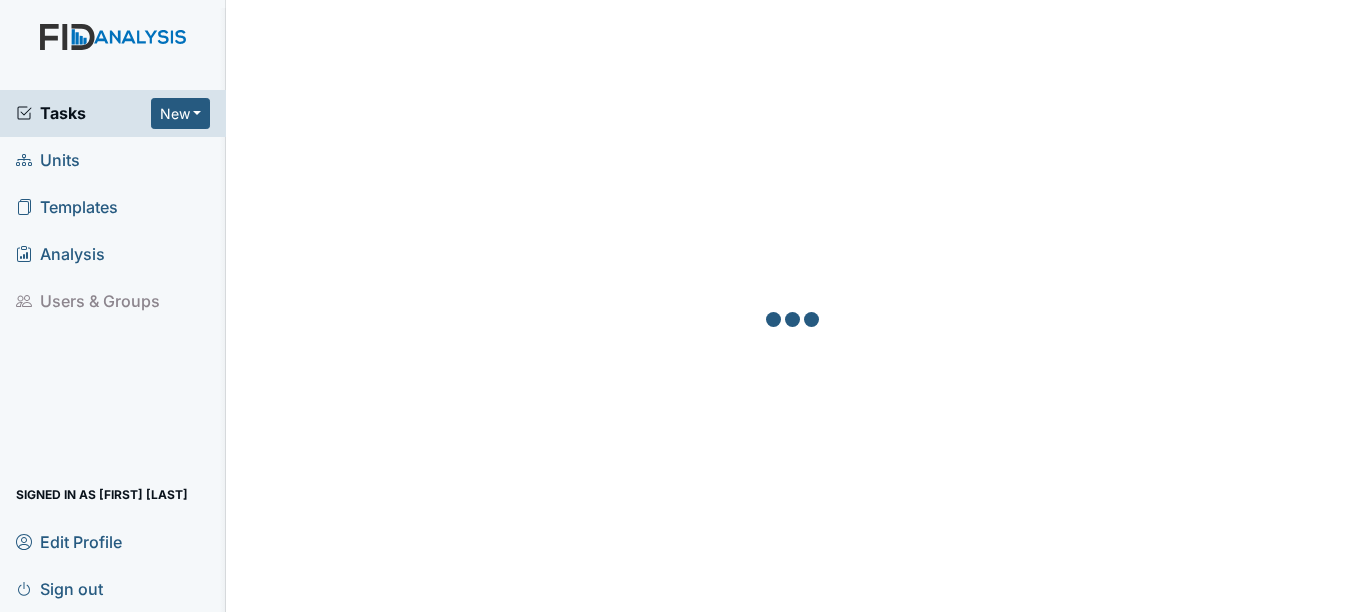 scroll, scrollTop: 0, scrollLeft: 0, axis: both 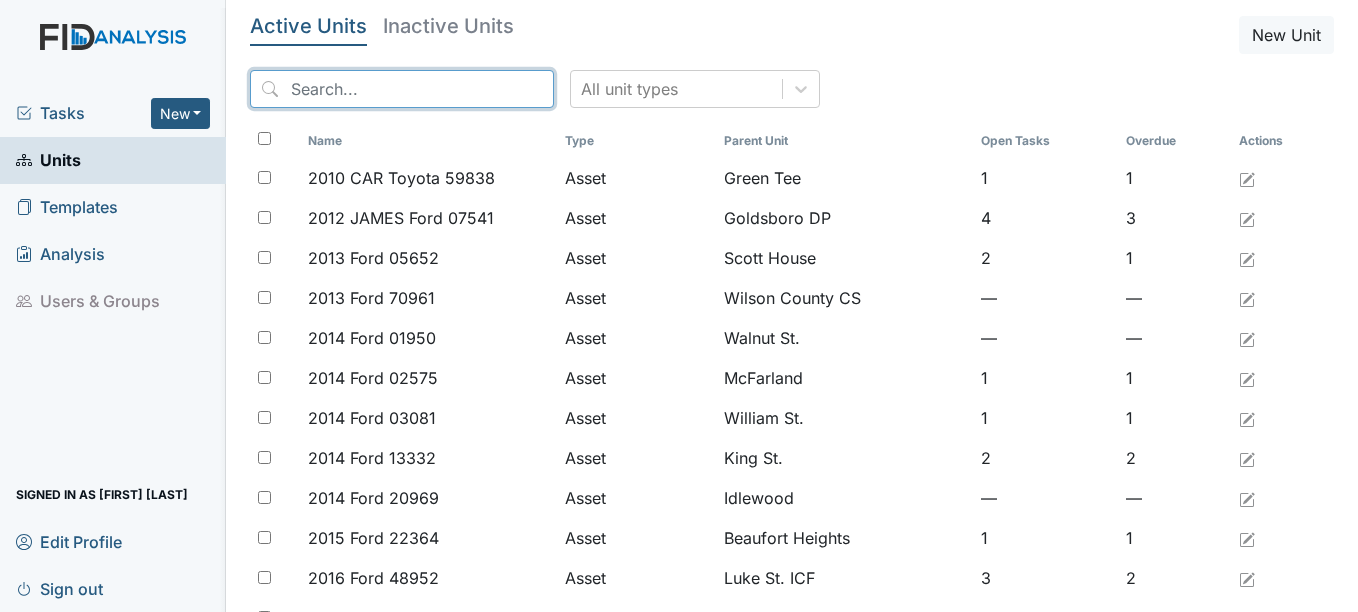 click at bounding box center [402, 89] 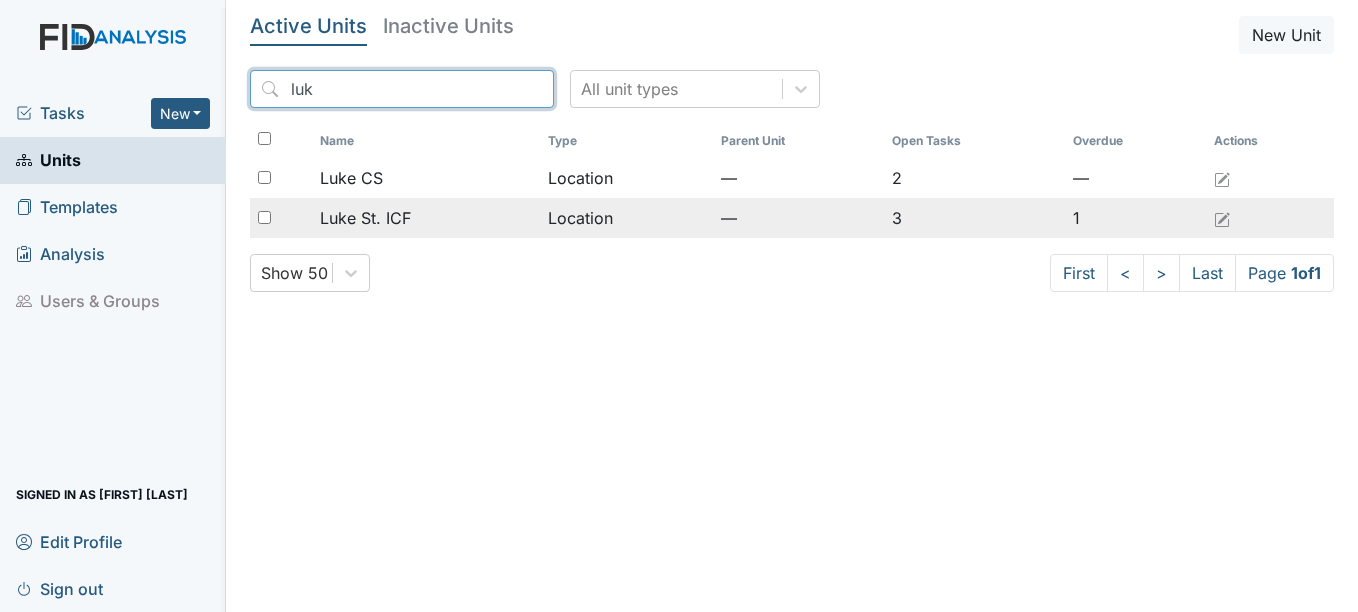 type on "luk" 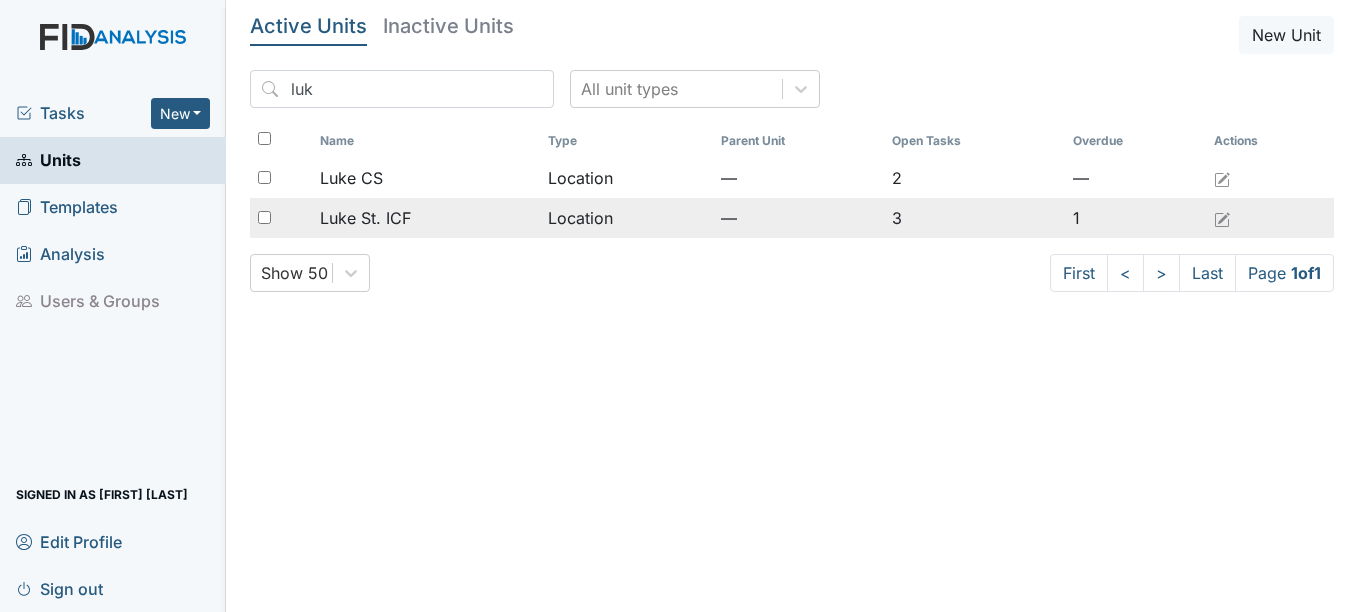 click on "Luke St. ICF" at bounding box center [365, 218] 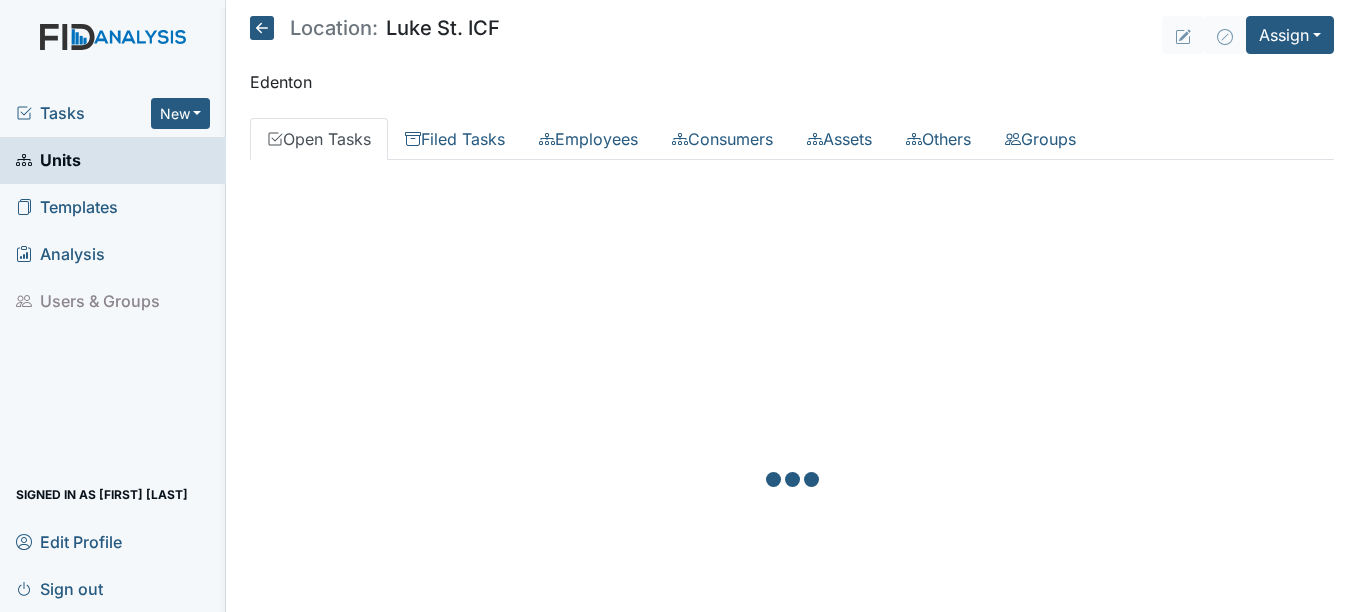 scroll, scrollTop: 0, scrollLeft: 0, axis: both 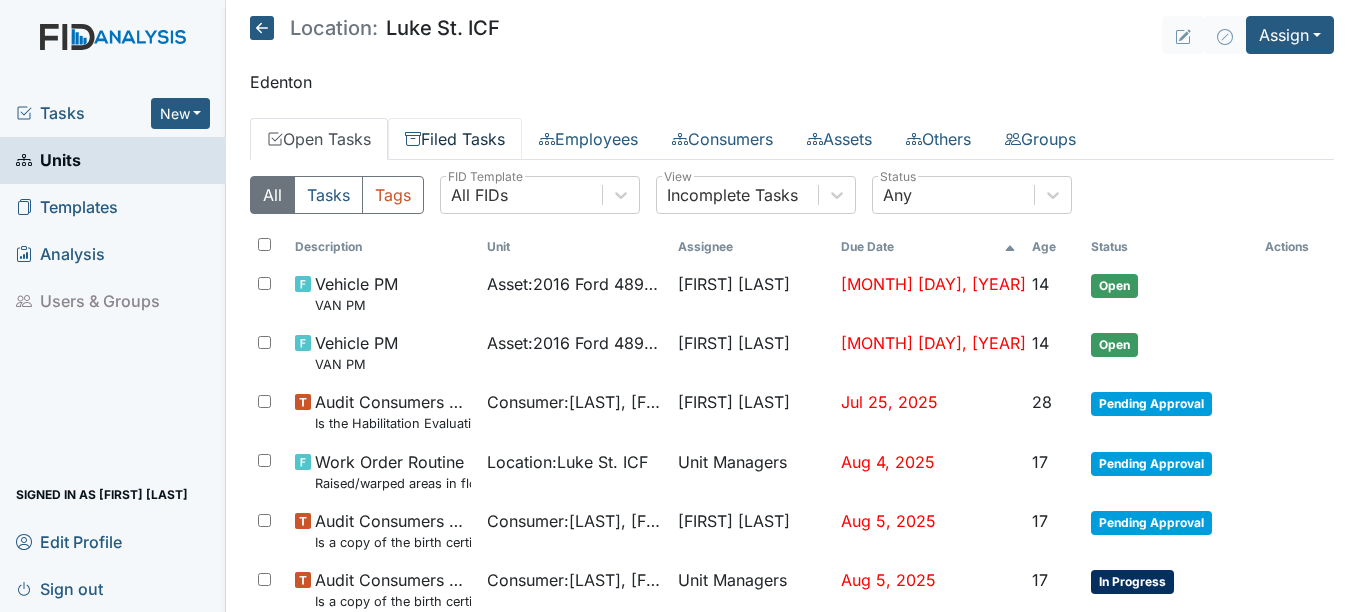 click on "Filed Tasks" at bounding box center (455, 139) 